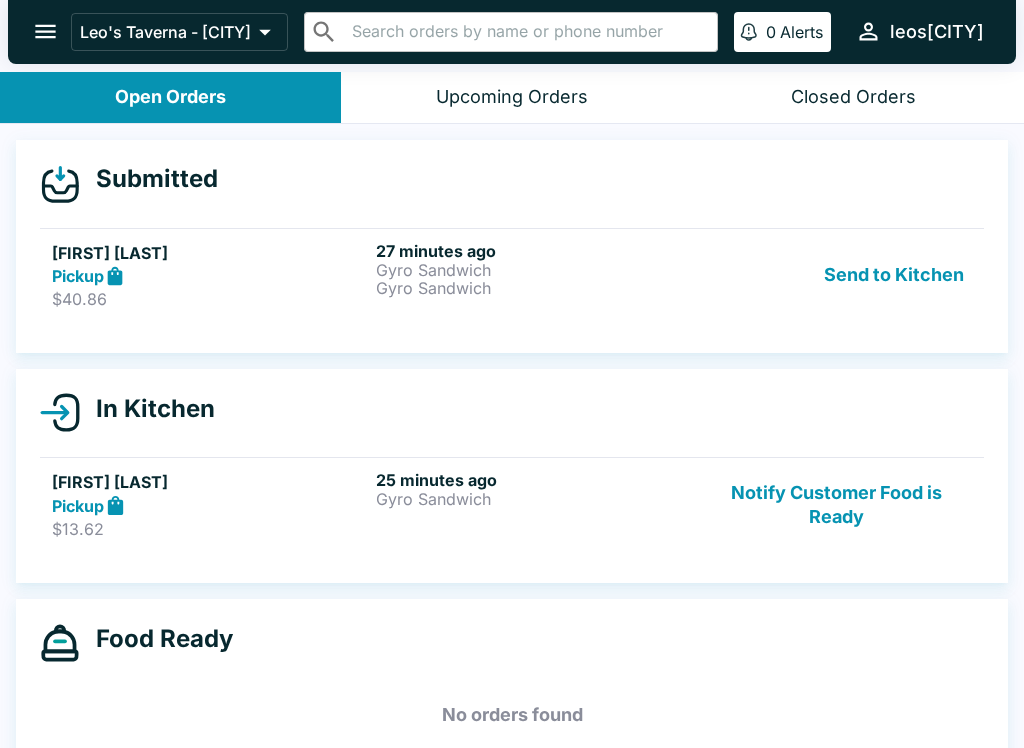 scroll, scrollTop: 3, scrollLeft: 0, axis: vertical 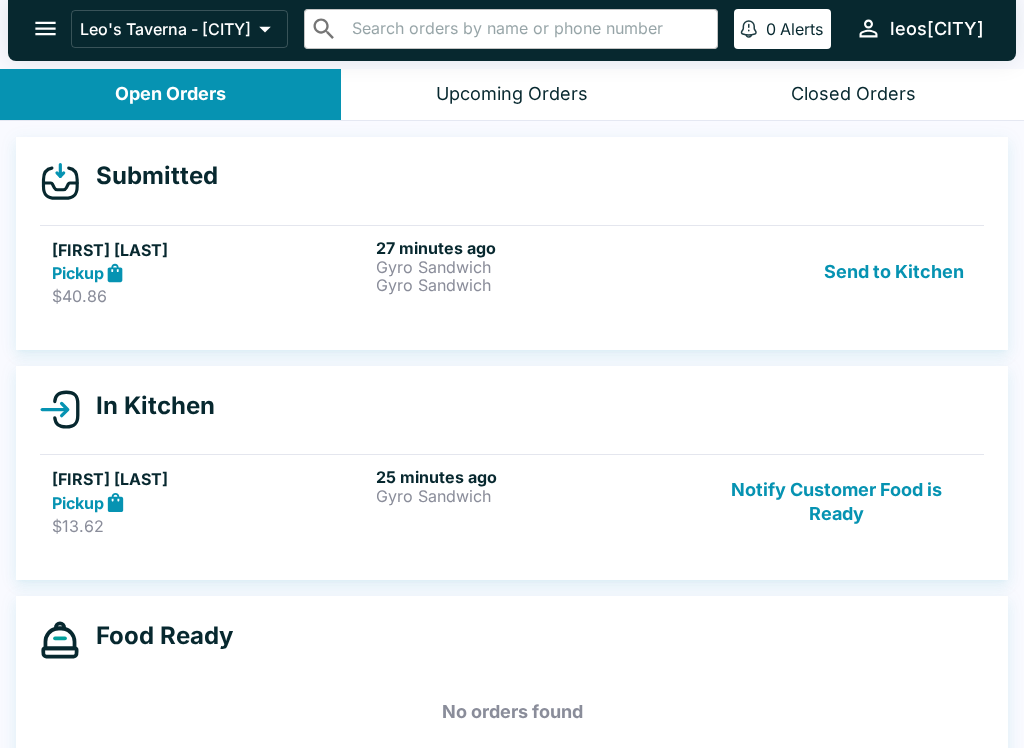 click on "Send to Kitchen" at bounding box center (836, 272) 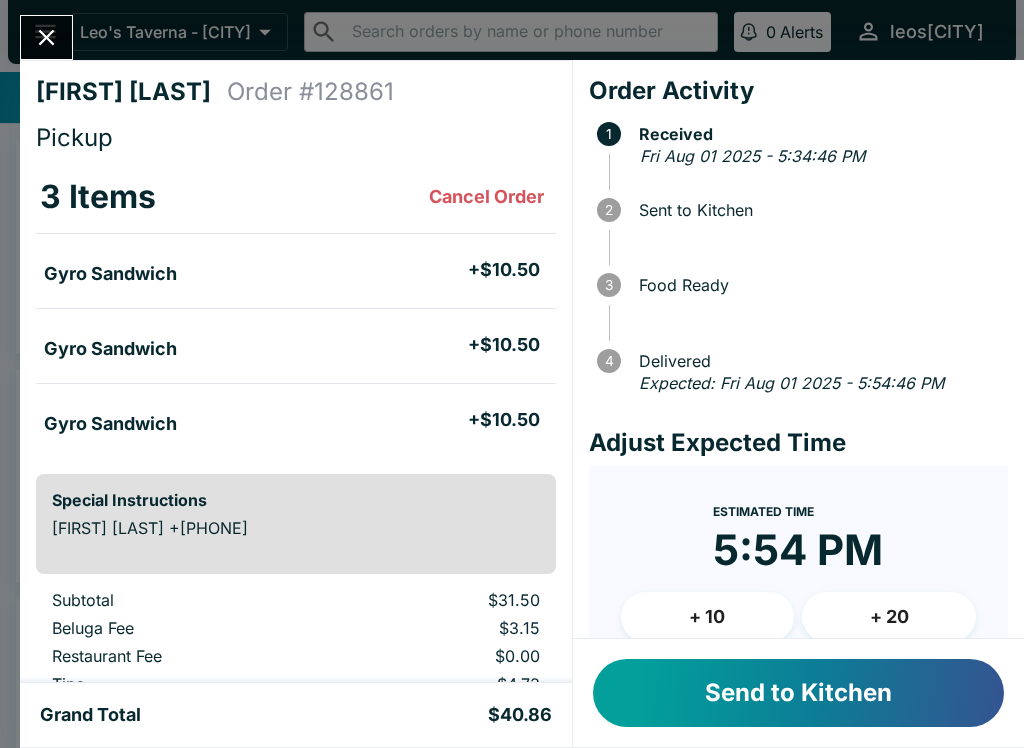 click on "Send to Kitchen" at bounding box center [798, 693] 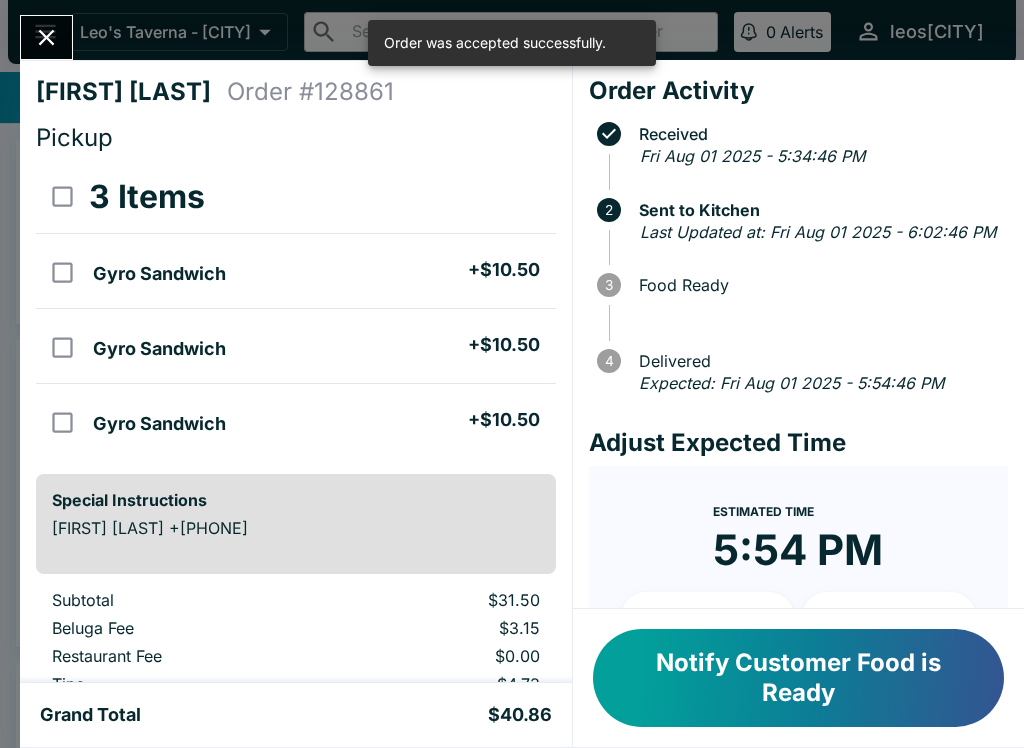 click on "[FIRST] [LAST] Order # [NUMBER] Pickup [NUMBER] Items Gyro Sandwich + $[PRICE] Gyro Sandwich + $[PRICE] Gyro Sandwich + $[PRICE] Special Instructions [FIRST] [LAST] +[PHONE] Subtotal $[PRICE] Beluga Fee $[PRICE] Restaurant Fee $[PRICE] Tips $[PRICE] Sales Tax $[PRICE] Preview Receipt Print Receipt Grand Total $[PRICE] Order Activity Received Fri Aug 01 2025 - 5:34:46 PM 2 Sent to Kitchen Last Updated at: Fri Aug 01 2025 - 6:02:46 PM 3 Food Ready 4 Delivered Expected: Fri Aug 01 2025 - 5:54:46 PM Adjust Expected Time Estimated Time 5:54 PM + 10 + 20 Reset Update ETA Notify Customer Food is Ready" at bounding box center (512, 374) 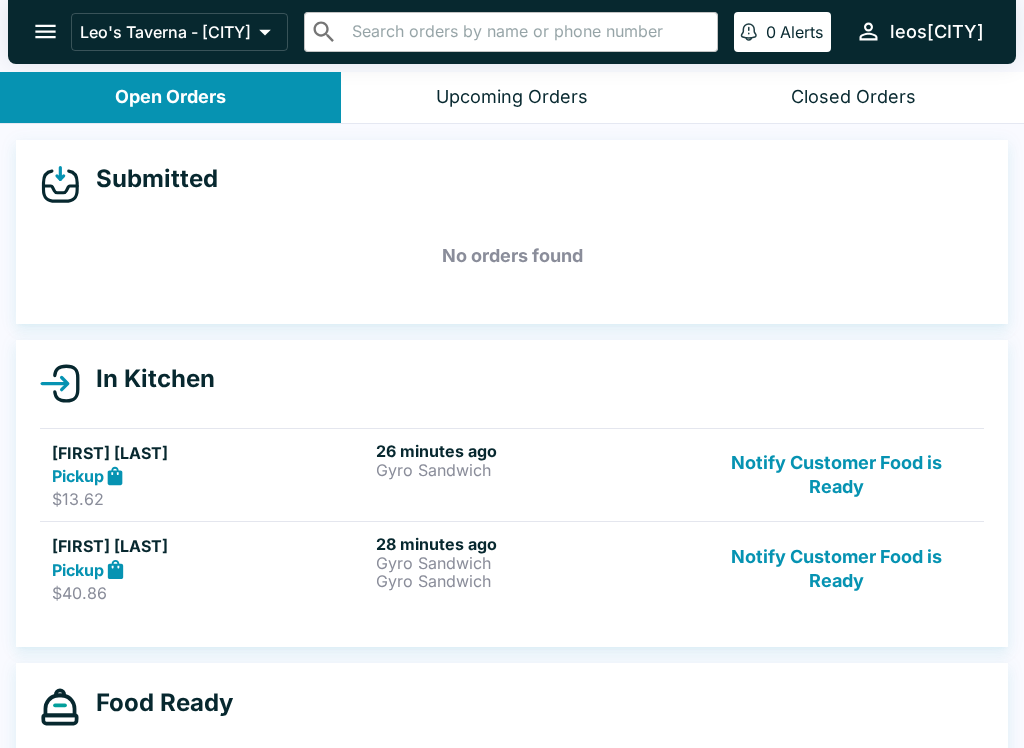 click 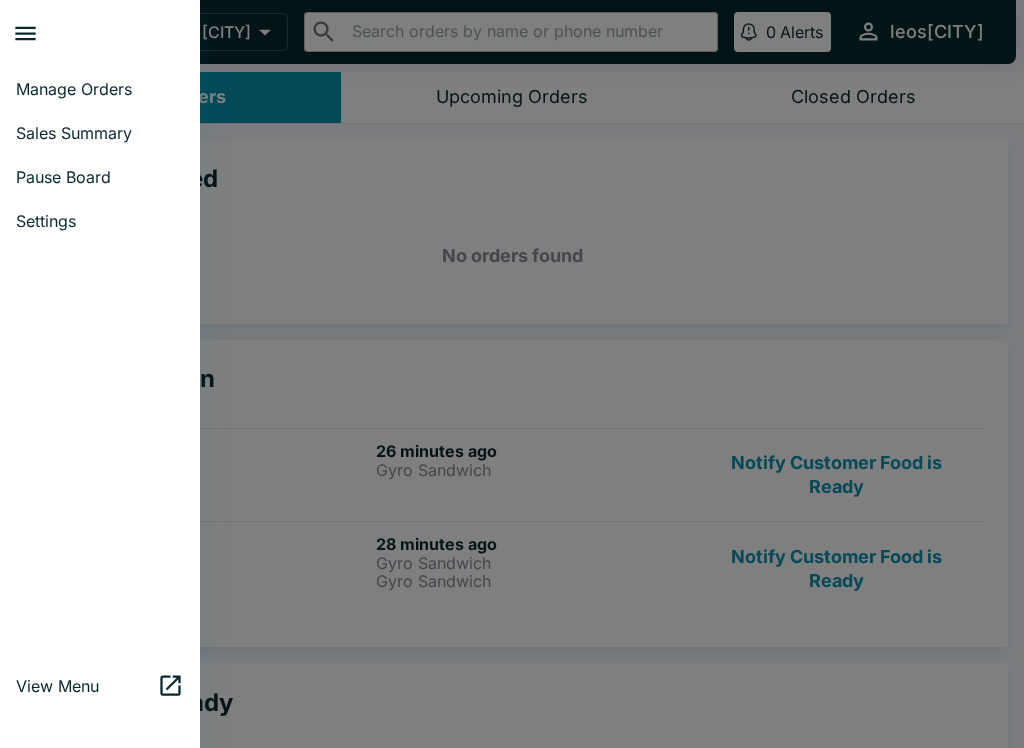 click on "Sales Summary" at bounding box center (100, 133) 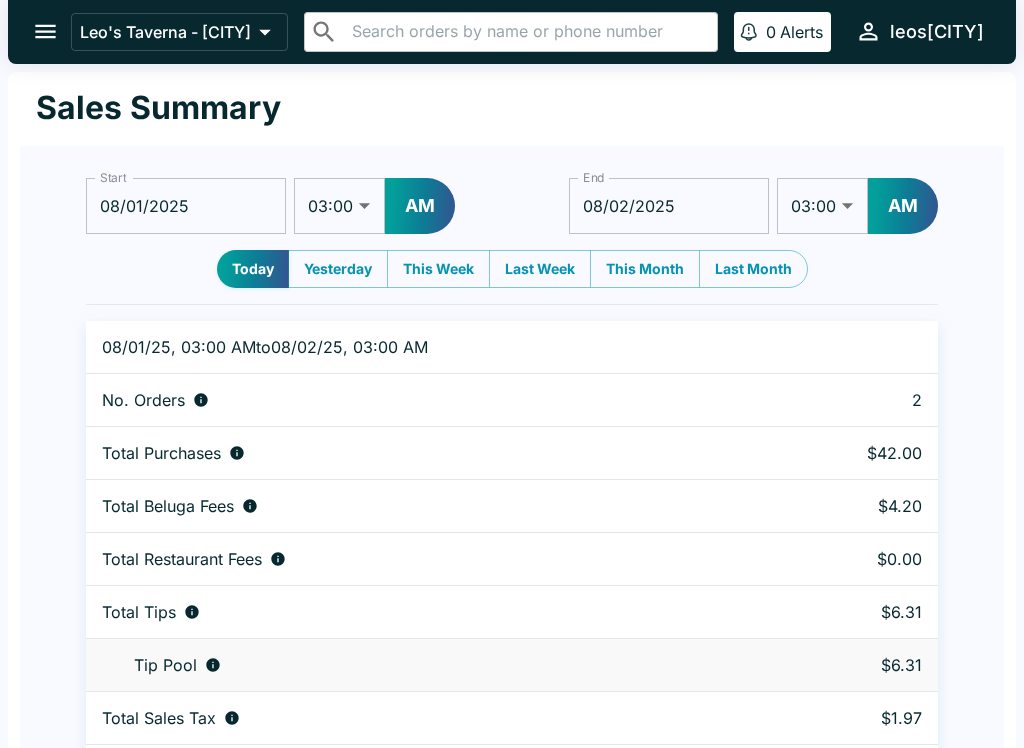 click on "leos[CITY]" at bounding box center (919, 31) 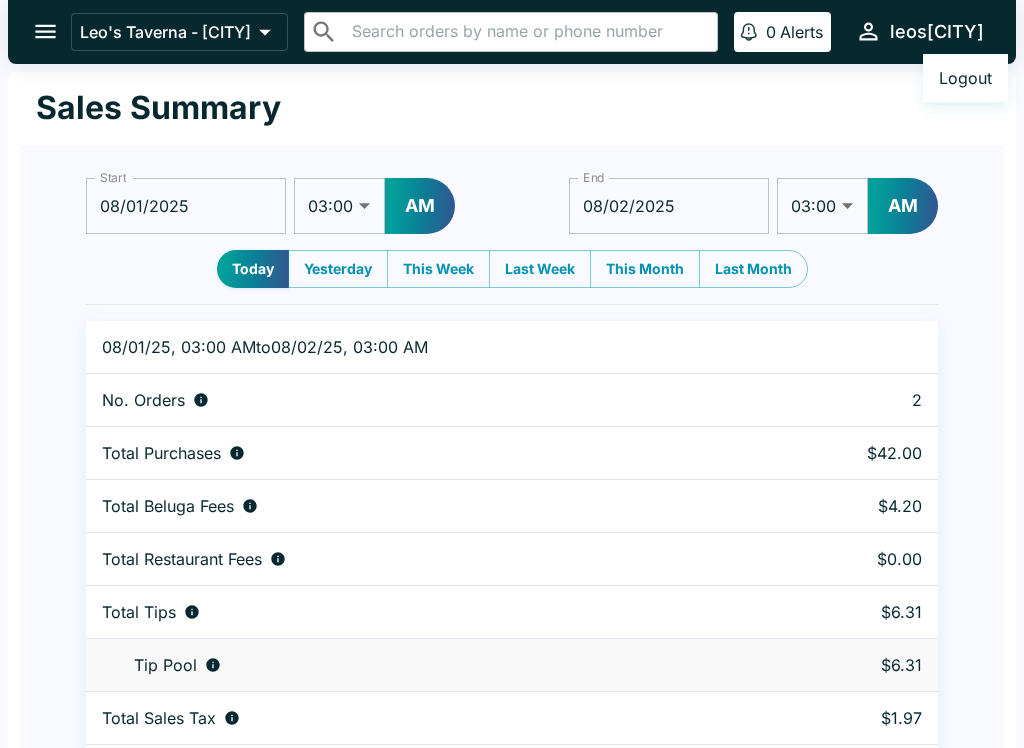 click at bounding box center [512, 374] 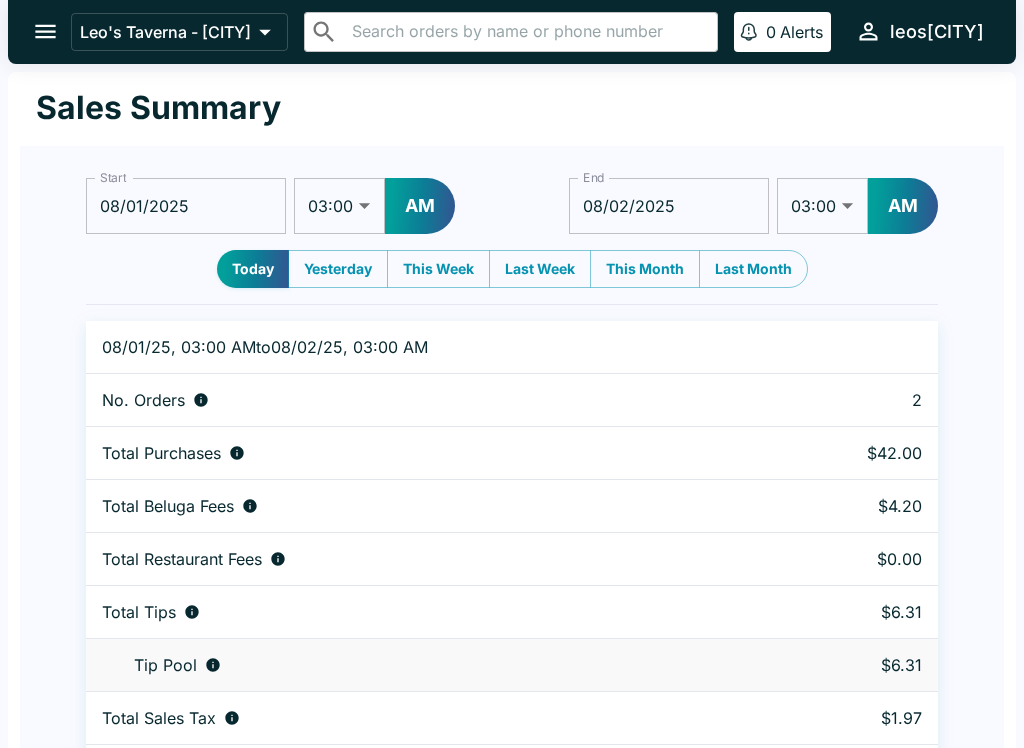 click on "leos[CITY]" at bounding box center (919, 31) 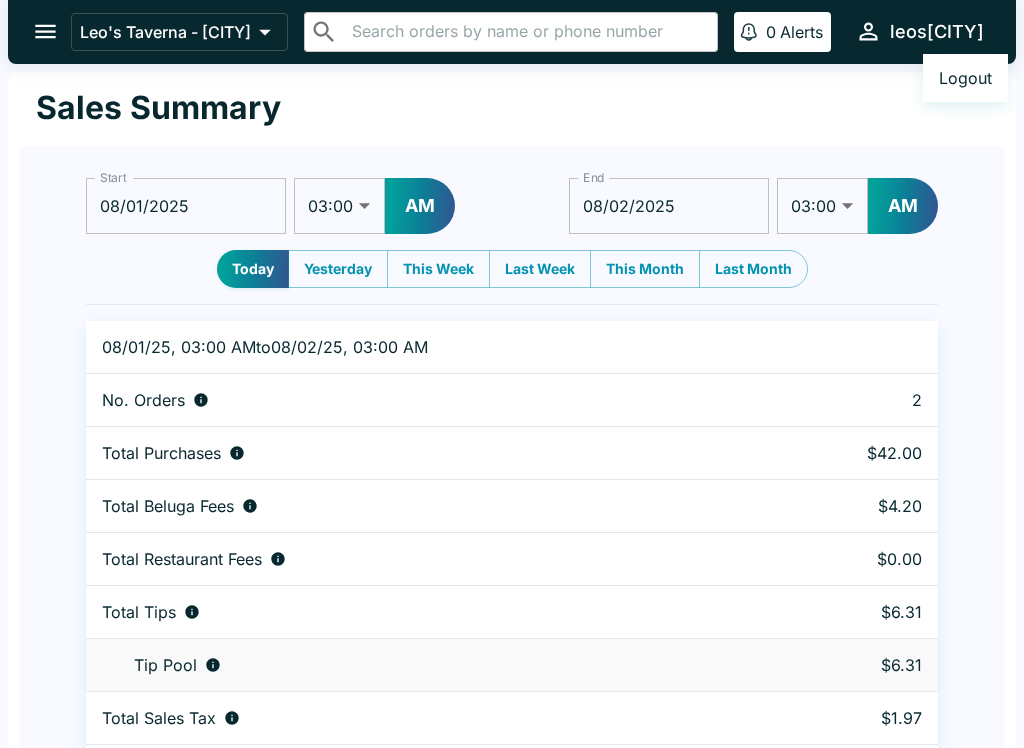 click at bounding box center [512, 374] 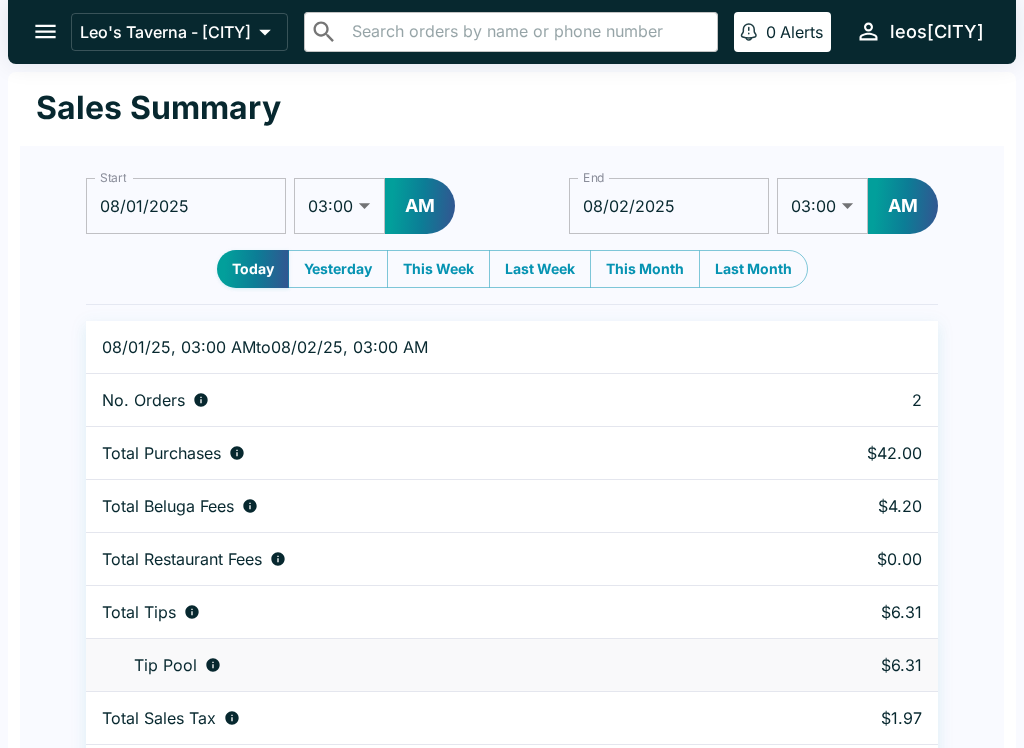 click on "Leo's Taverna - [CITY]" at bounding box center (165, 32) 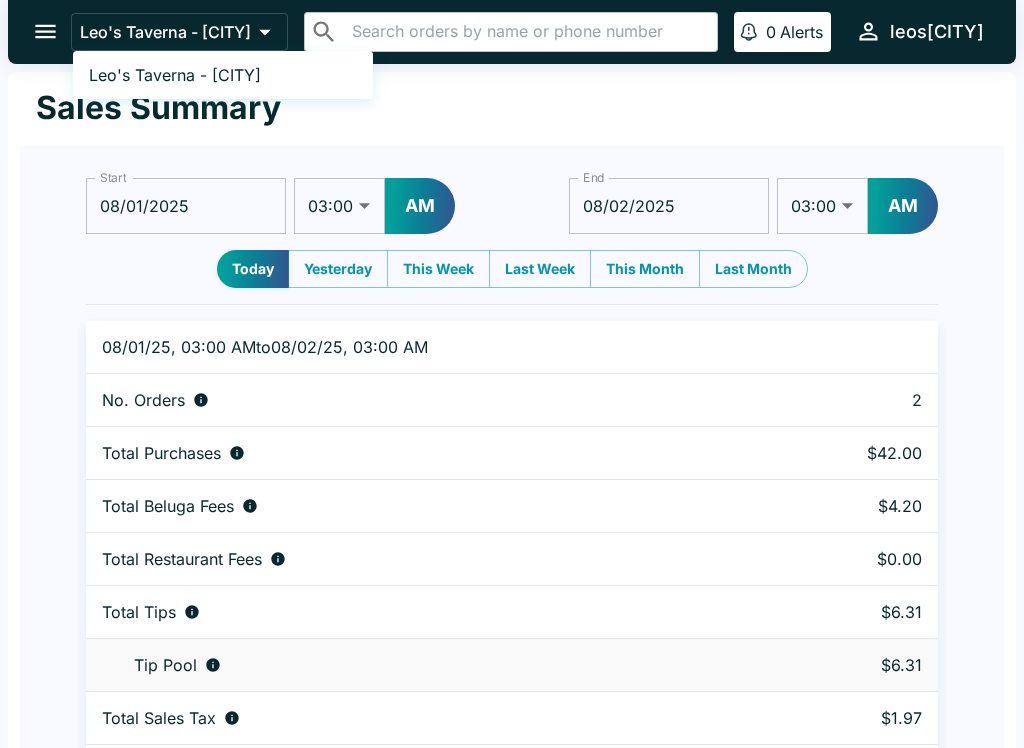 click at bounding box center [512, 374] 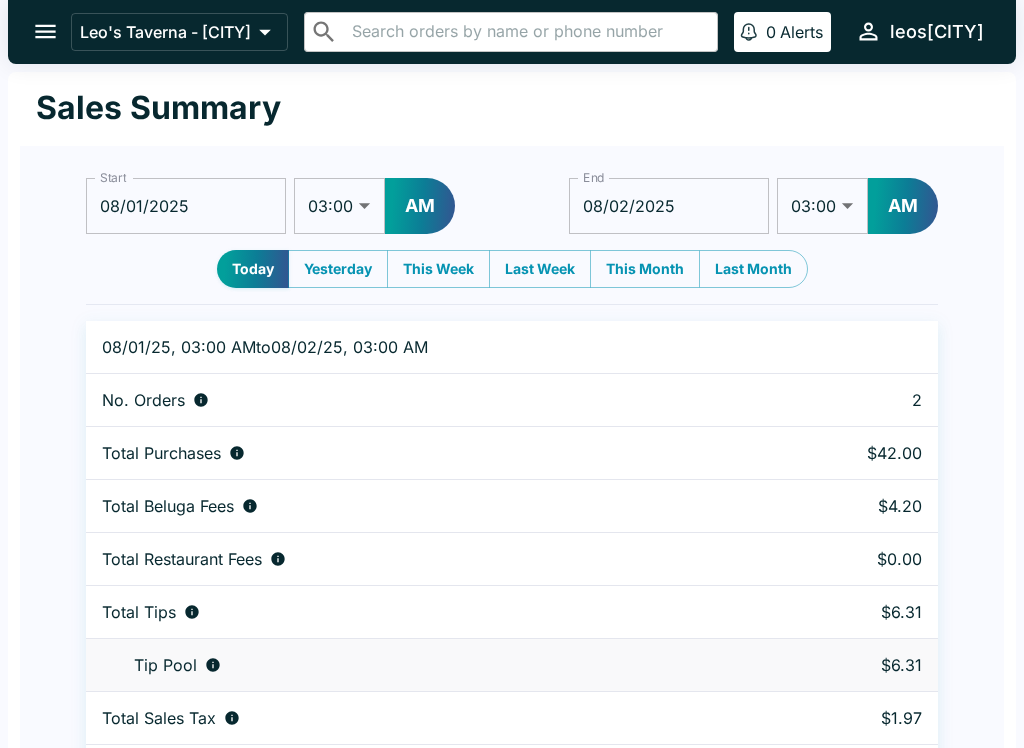 click on "Today" at bounding box center [253, 269] 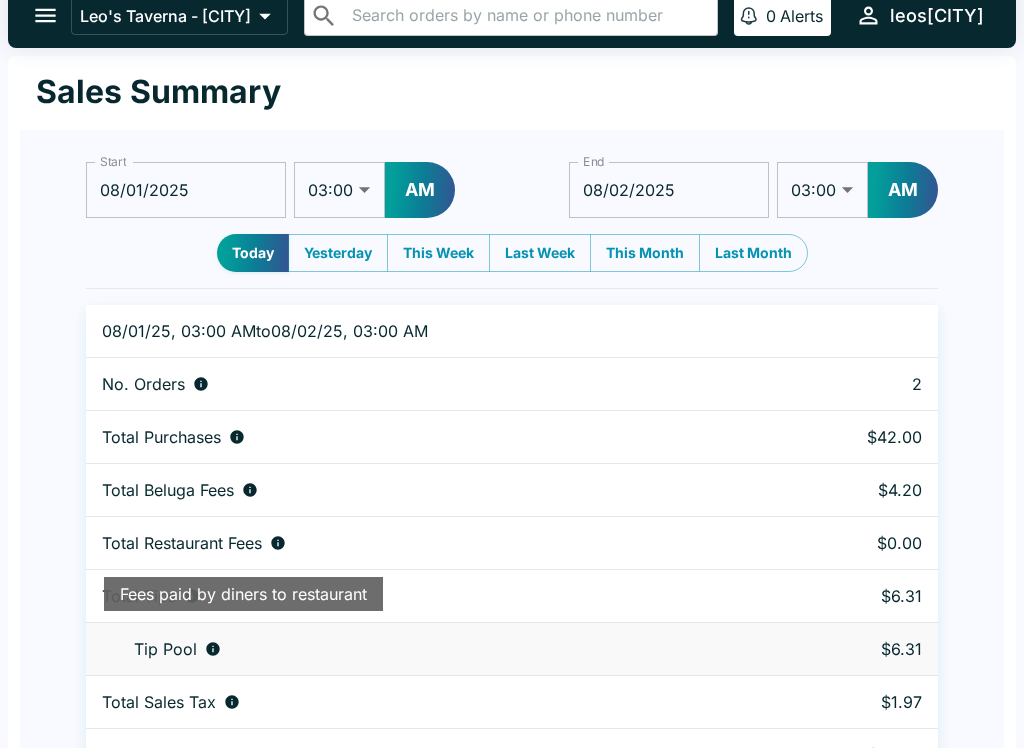 scroll, scrollTop: 18, scrollLeft: 0, axis: vertical 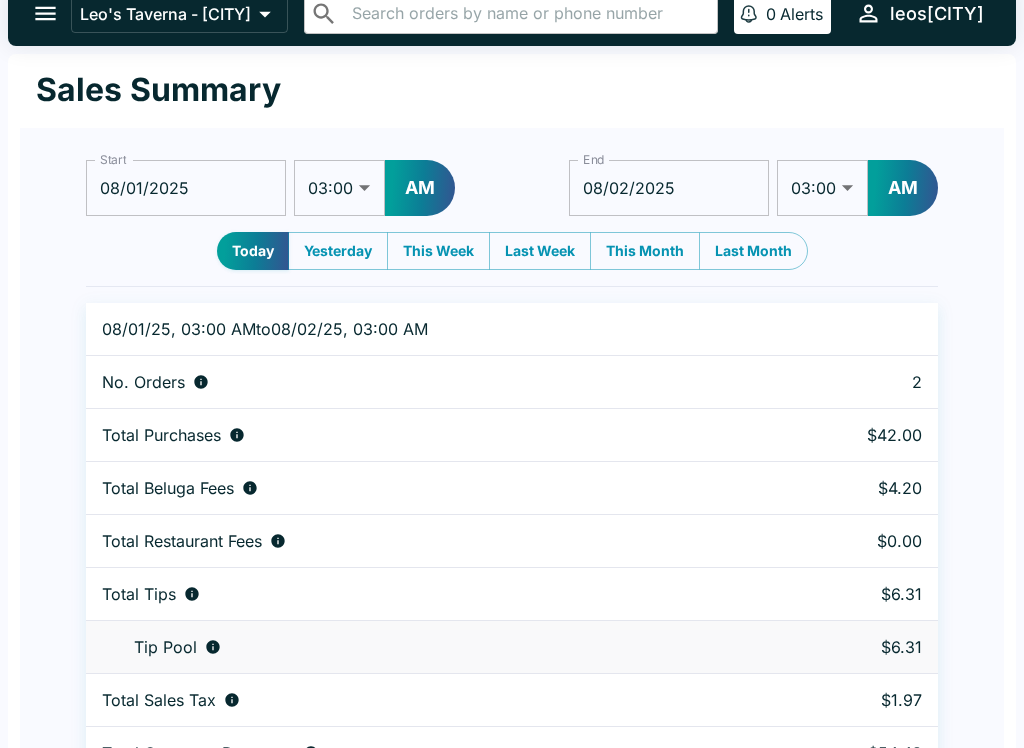 click on "Total Purchases" at bounding box center (428, 435) 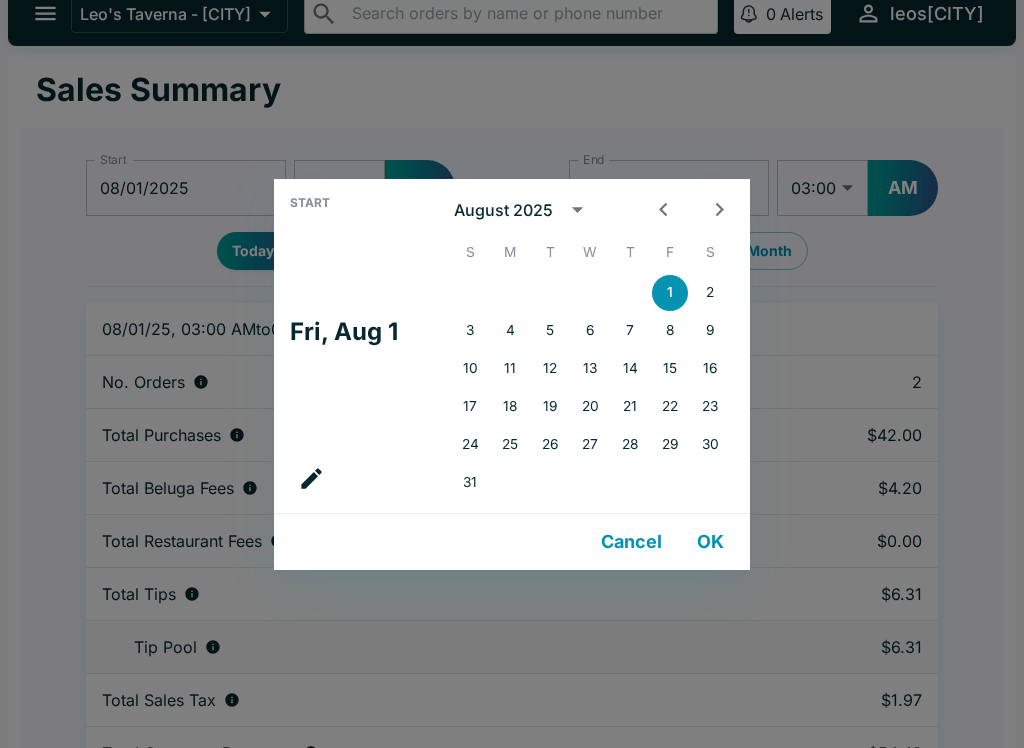 click on "Start Fri, Aug 1 August 2025 S M T W T F S 1 2 3 4 5 6 7 8 9 10 11 12 13 14 15 16 17 18 19 20 21 22 23 24 25 26 27 28 29 30 31 Cancel OK" at bounding box center (512, 374) 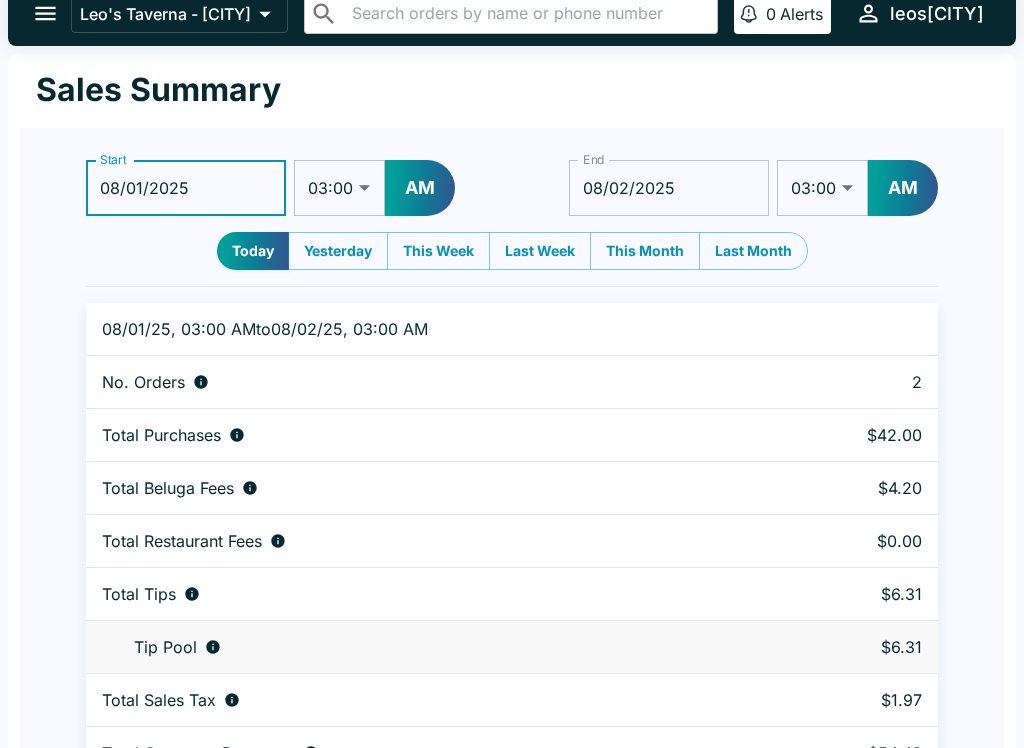 click on "Tip Pool" at bounding box center (428, 647) 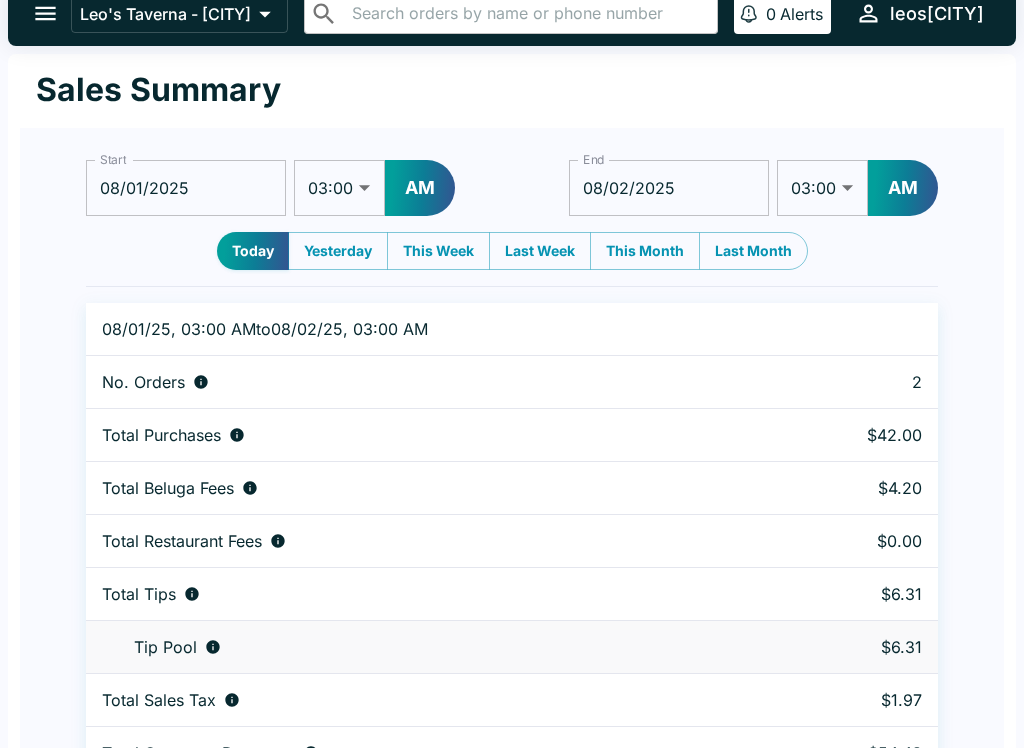 click on "Today" at bounding box center (253, 251) 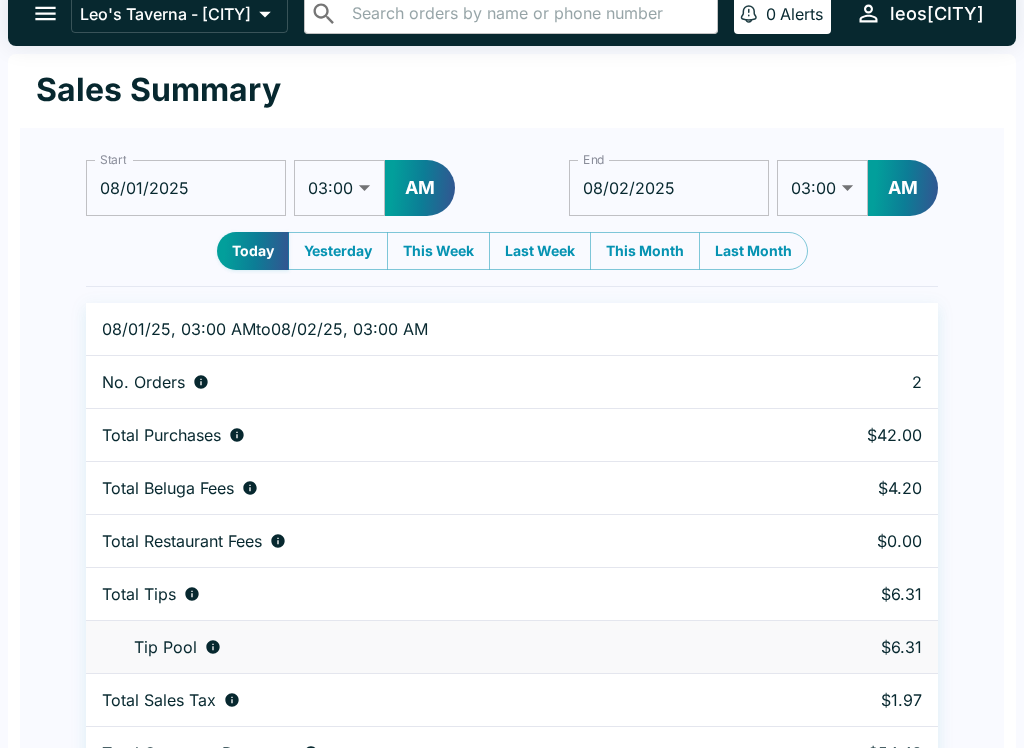 click on "Yesterday" at bounding box center (338, 251) 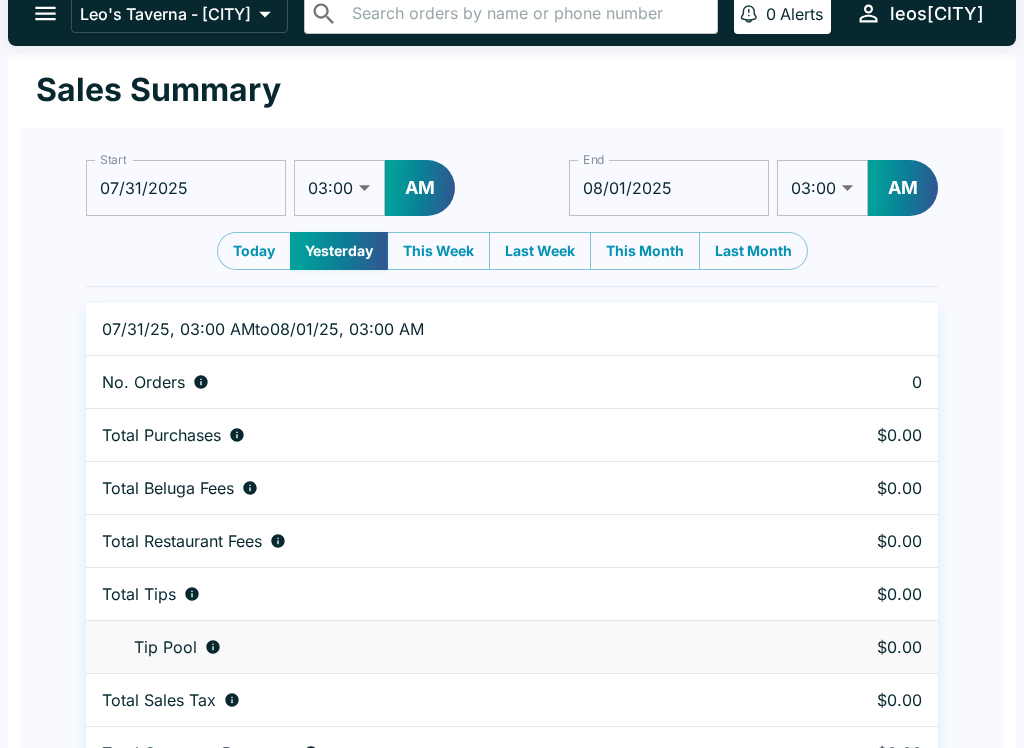 click on "Today" at bounding box center [254, 251] 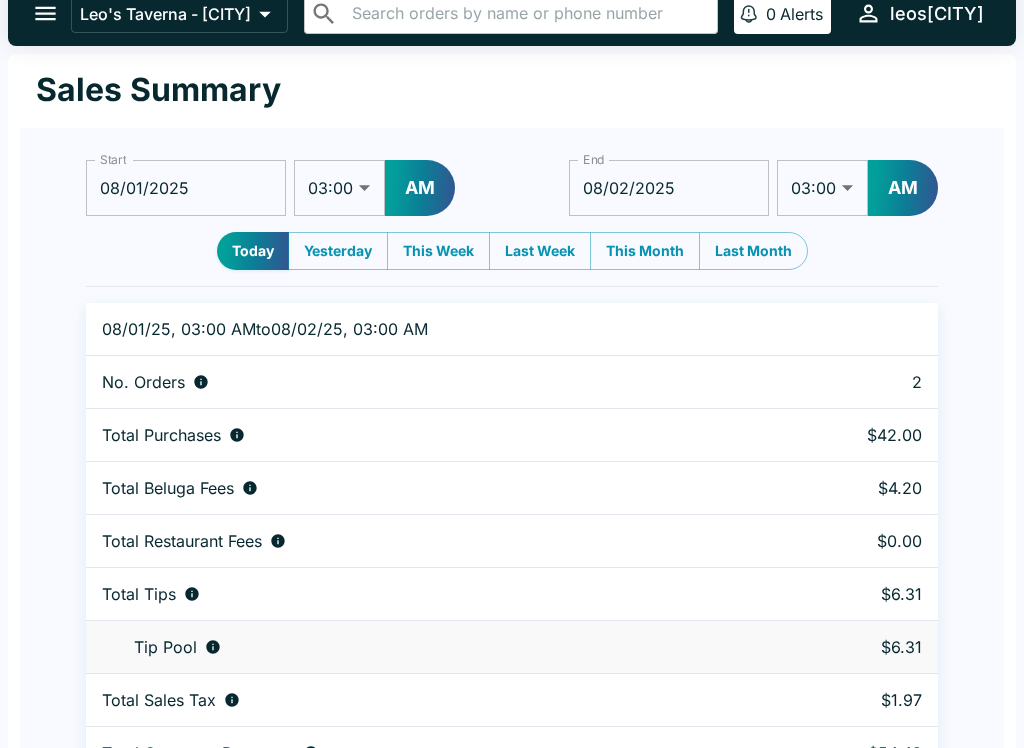 click on "Leo's Taverna - [CITY]" at bounding box center (165, 14) 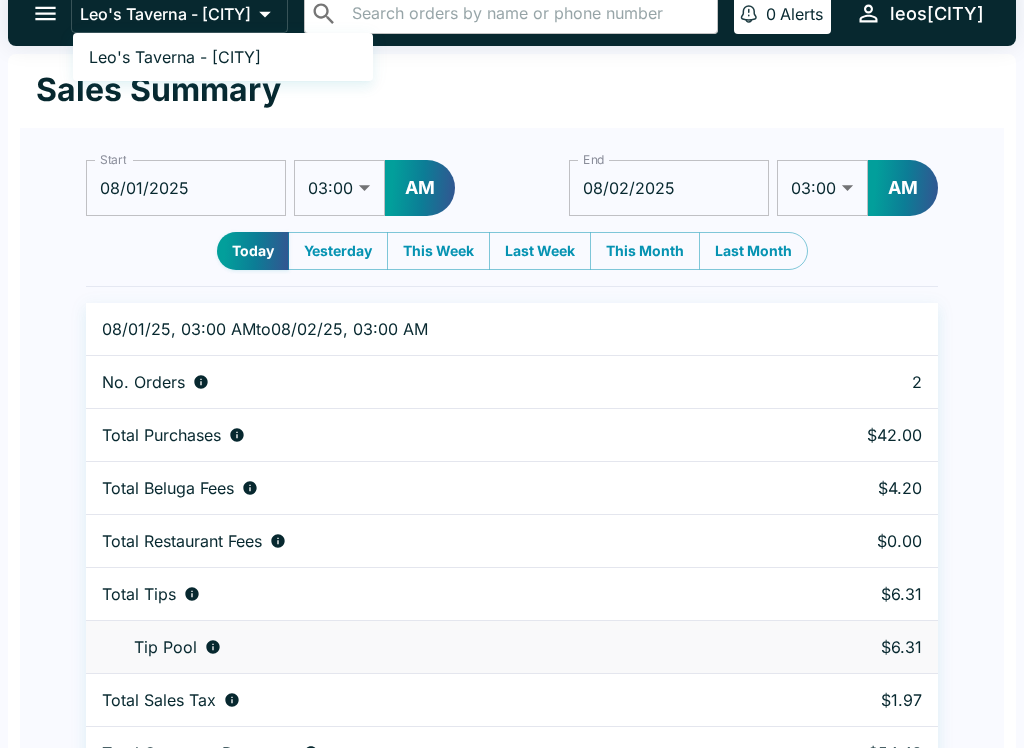 click on "Leo's Taverna - [CITY]" at bounding box center (175, 57) 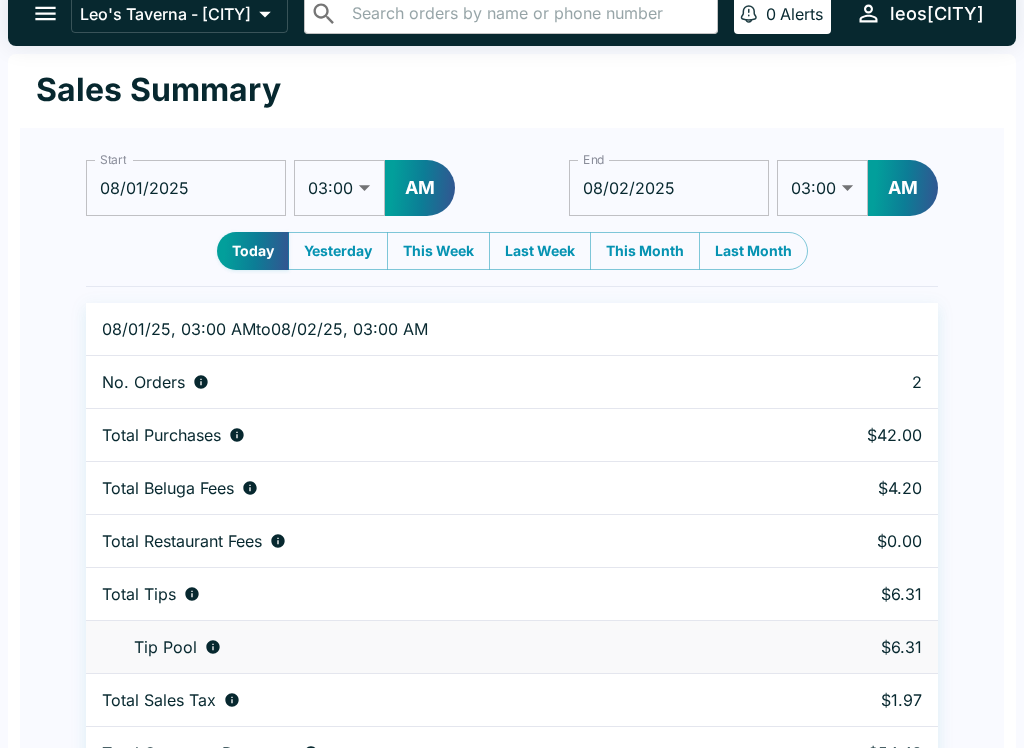scroll, scrollTop: 0, scrollLeft: 0, axis: both 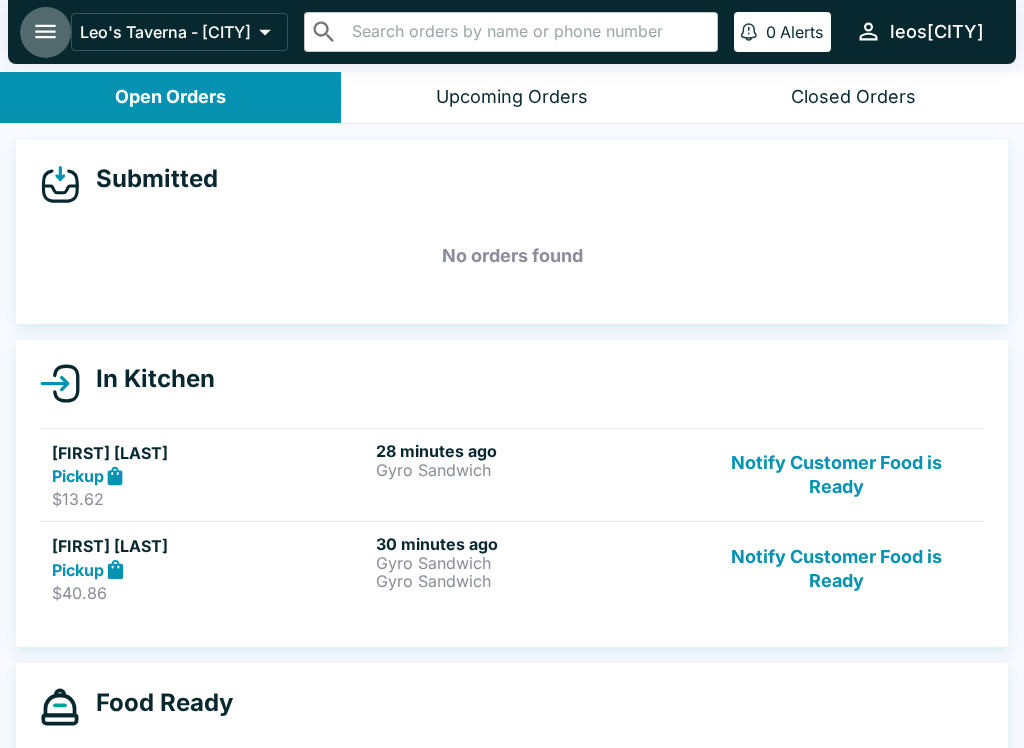 click at bounding box center [45, 31] 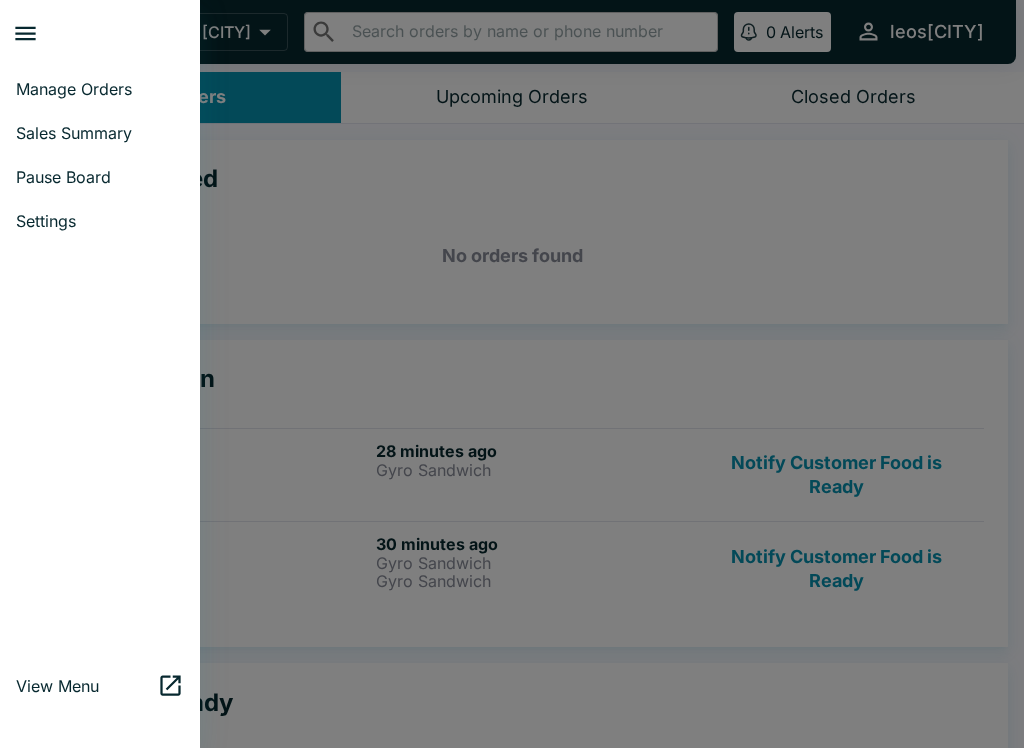 click on "Manage Orders" at bounding box center (100, 89) 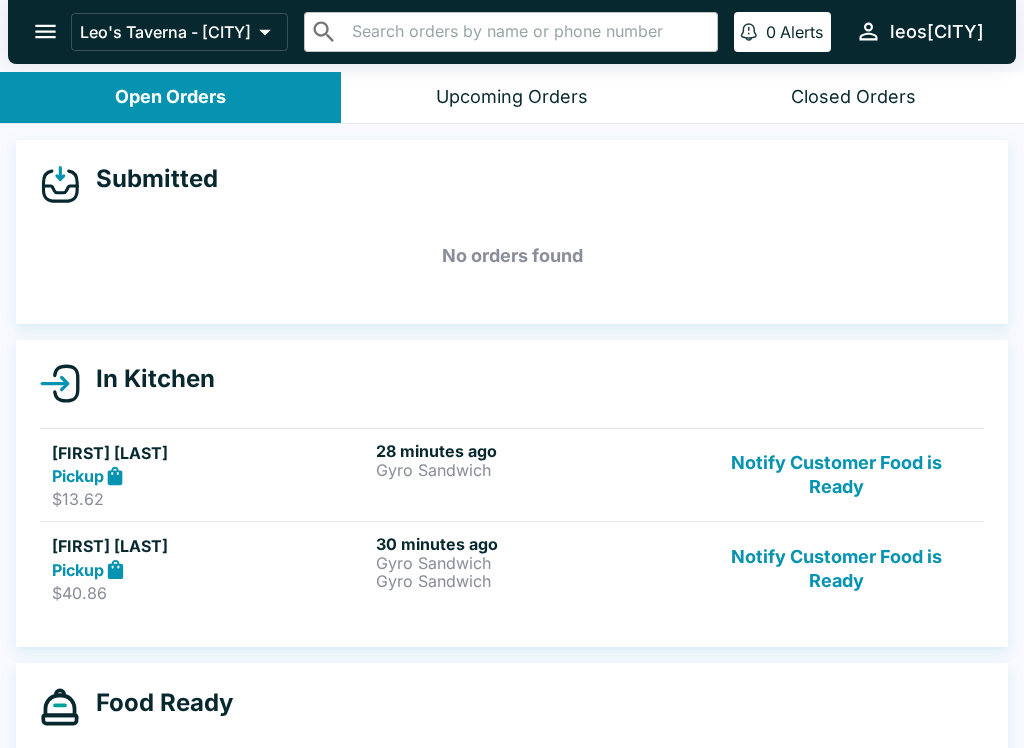 click on "Gyro Sandwich" at bounding box center [534, 470] 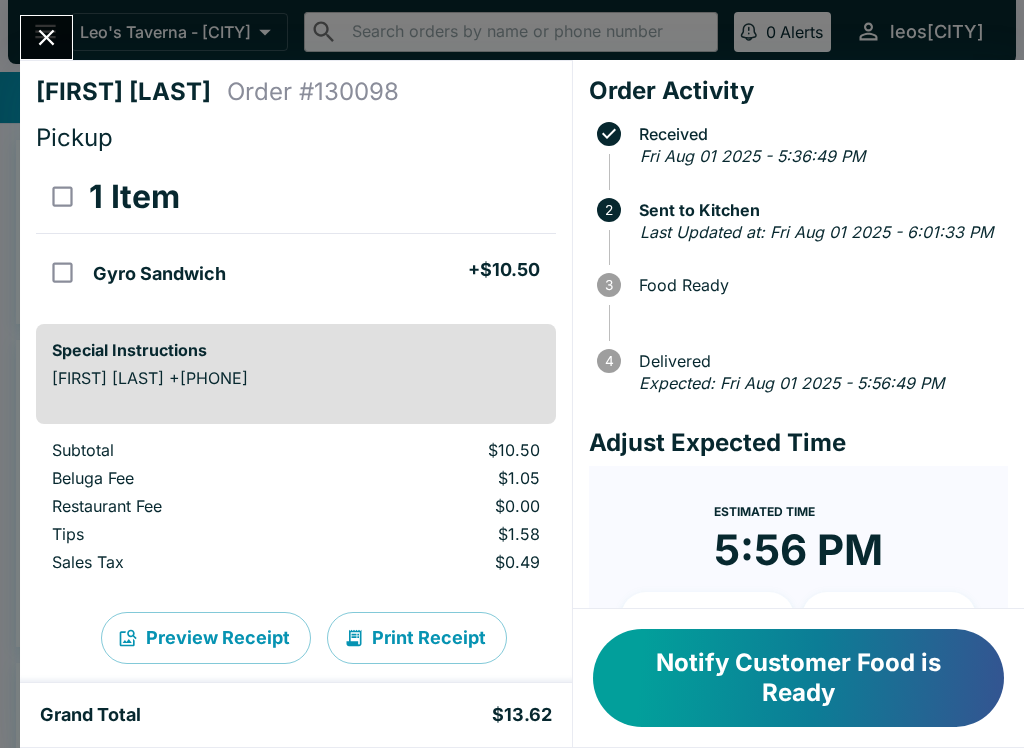 click 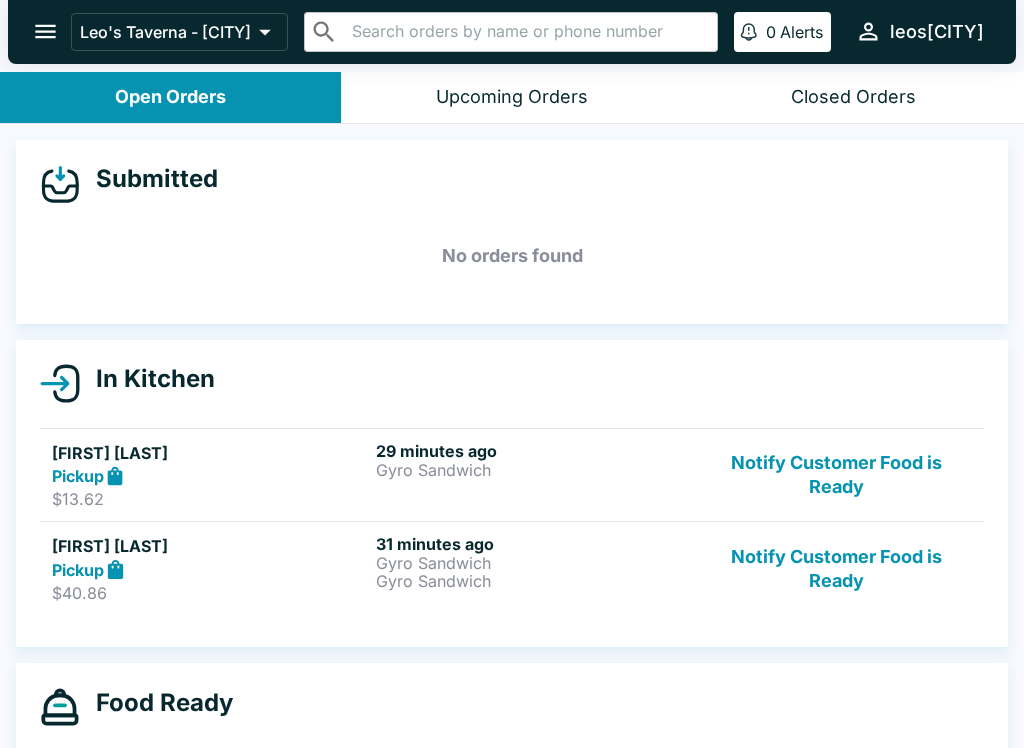 click on "Gyro Sandwich" at bounding box center (534, 581) 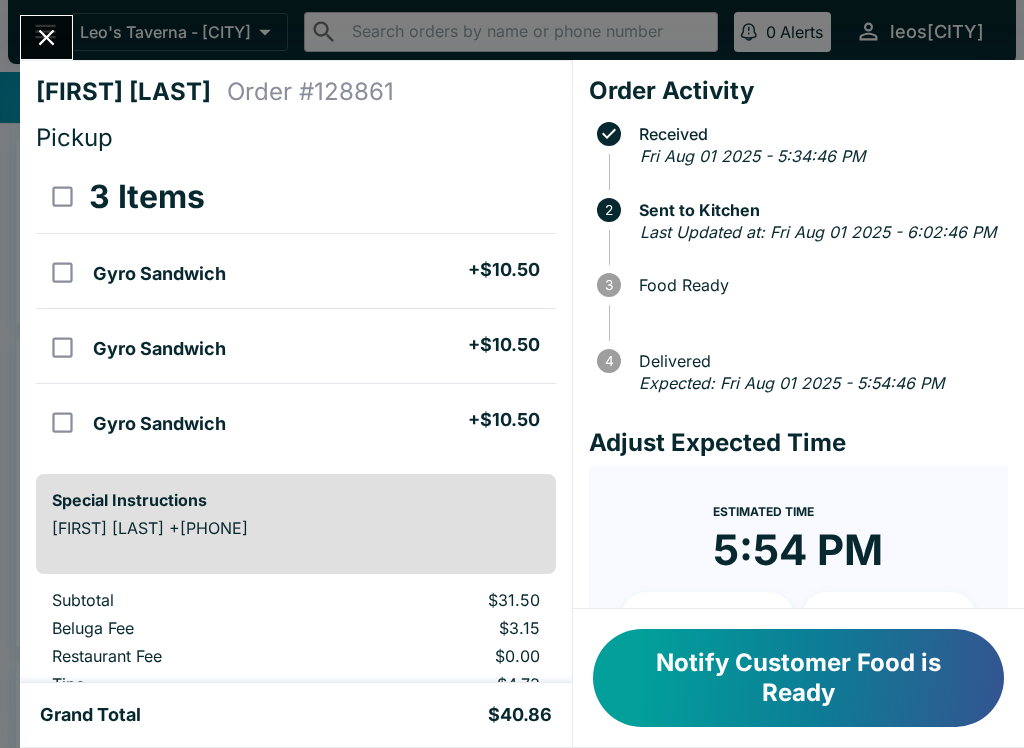 click 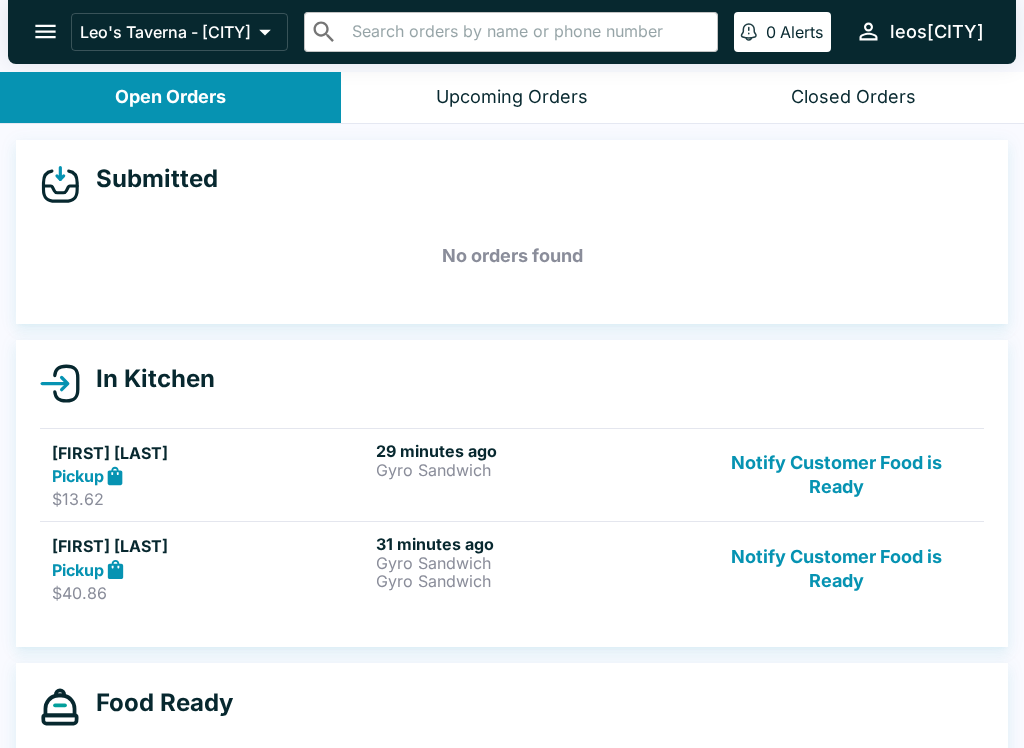click on "[NUMBER] minutes ago Gyro Sandwich" at bounding box center [534, 475] 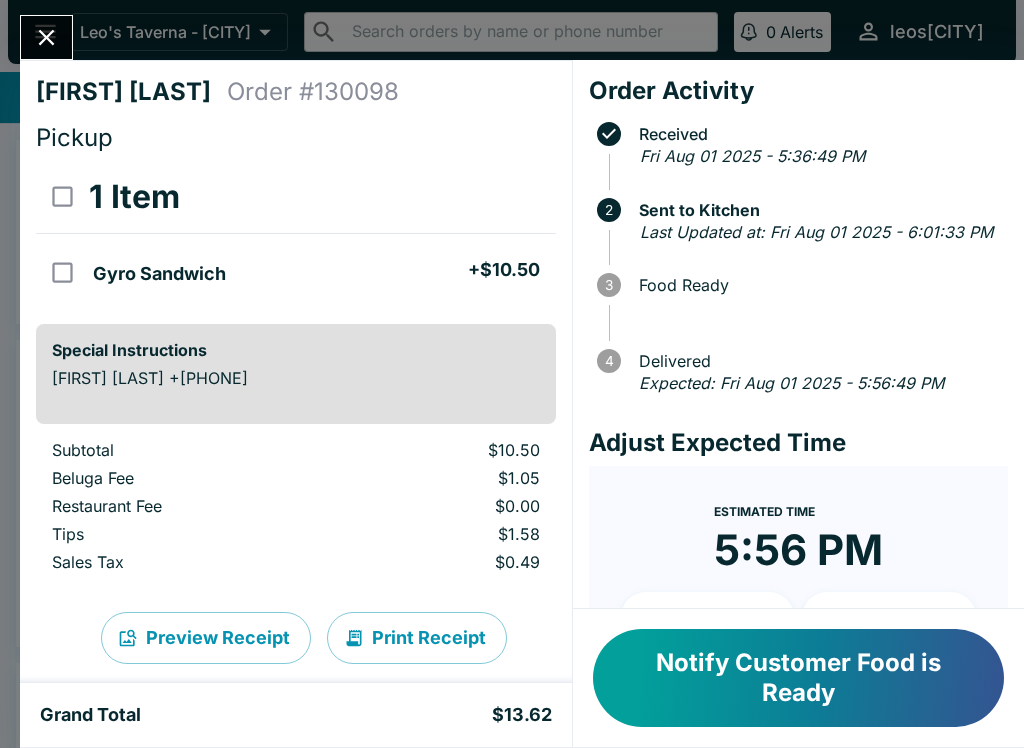 click 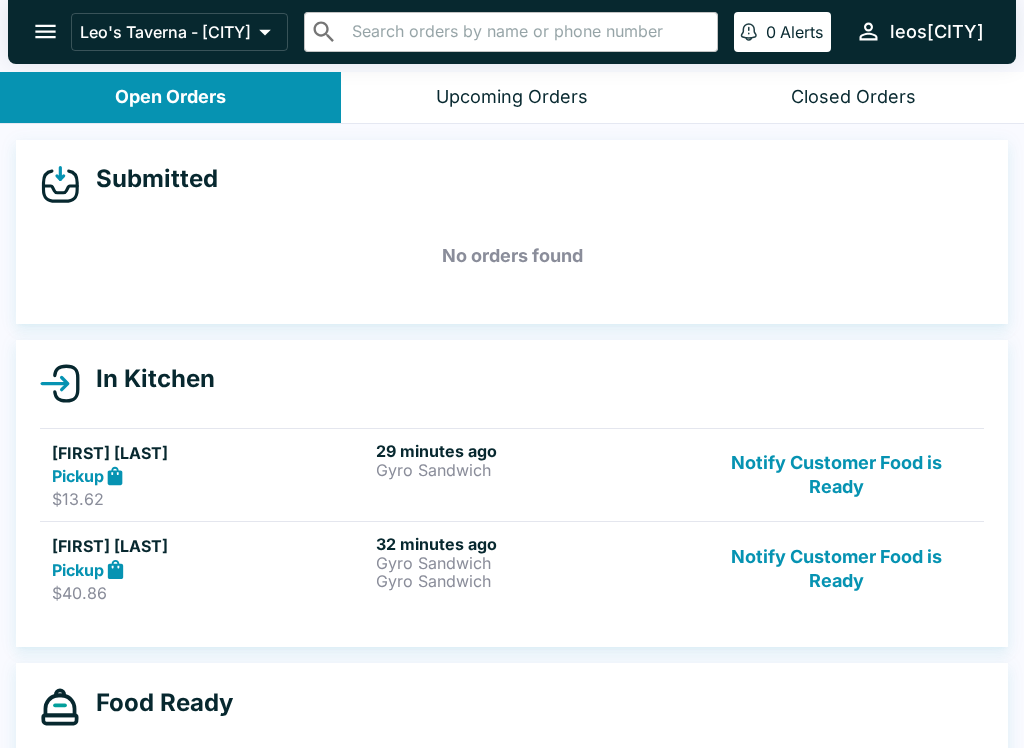 click on "Gyro Sandwich" at bounding box center [534, 563] 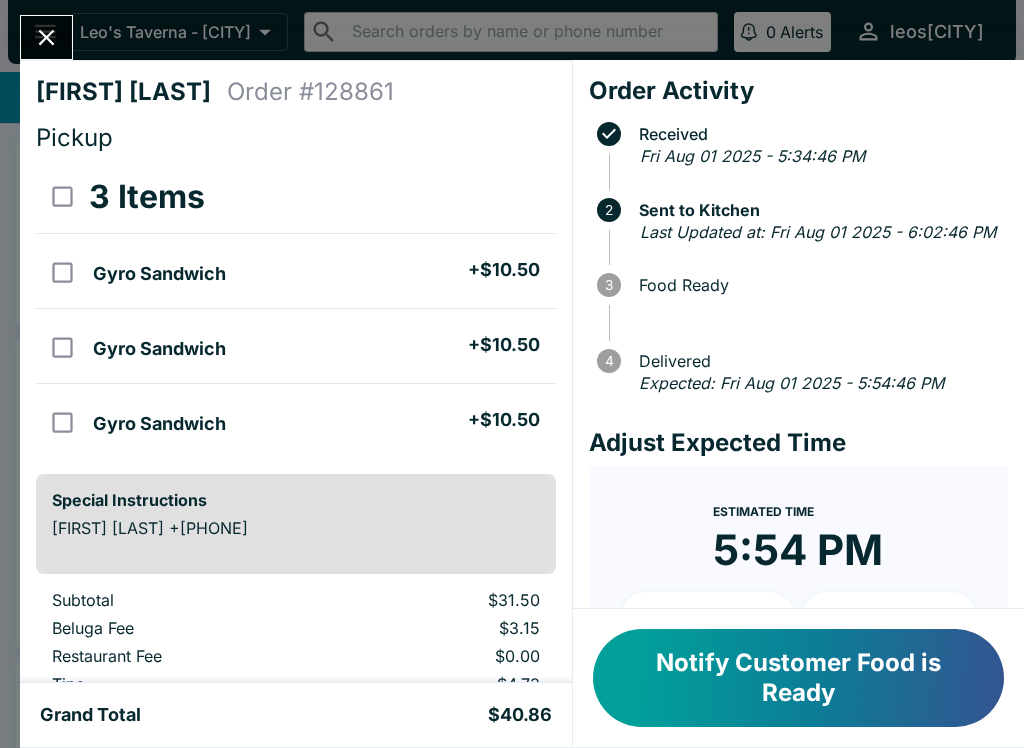 click on "[FIRST] [LAST] Order # [NUMBER] Pickup [NUMBER] Items Gyro Sandwich + $[PRICE] Gyro Sandwich + $[PRICE] Gyro Sandwich + $[PRICE] Special Instructions [FIRST] [LAST] +[PHONE] Subtotal $[PRICE] Beluga Fee $[PRICE] Restaurant Fee $[PRICE] Tips $[PRICE] Sales Tax $[PRICE] Preview Receipt Print Receipt Grand Total $[PRICE] Order Activity Received Fri Aug 01 2025 - 5:34:46 PM 2 Sent to Kitchen Last Updated at: Fri Aug 01 2025 - 6:02:46 PM 3 Food Ready 4 Delivered Expected: Fri Aug 01 2025 - 5:54:46 PM Adjust Expected Time Estimated Time 5:54 PM + 10 + 20 Reset Update ETA Notify Customer Food is Ready" at bounding box center (512, 374) 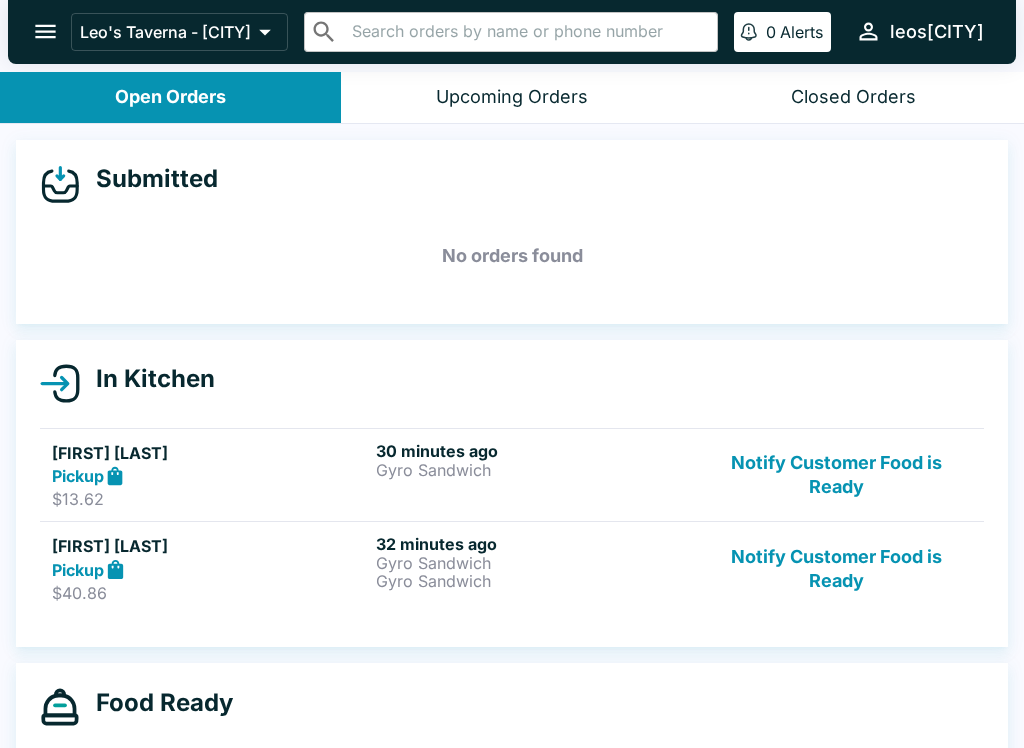 click on "Closed Orders" at bounding box center (853, 97) 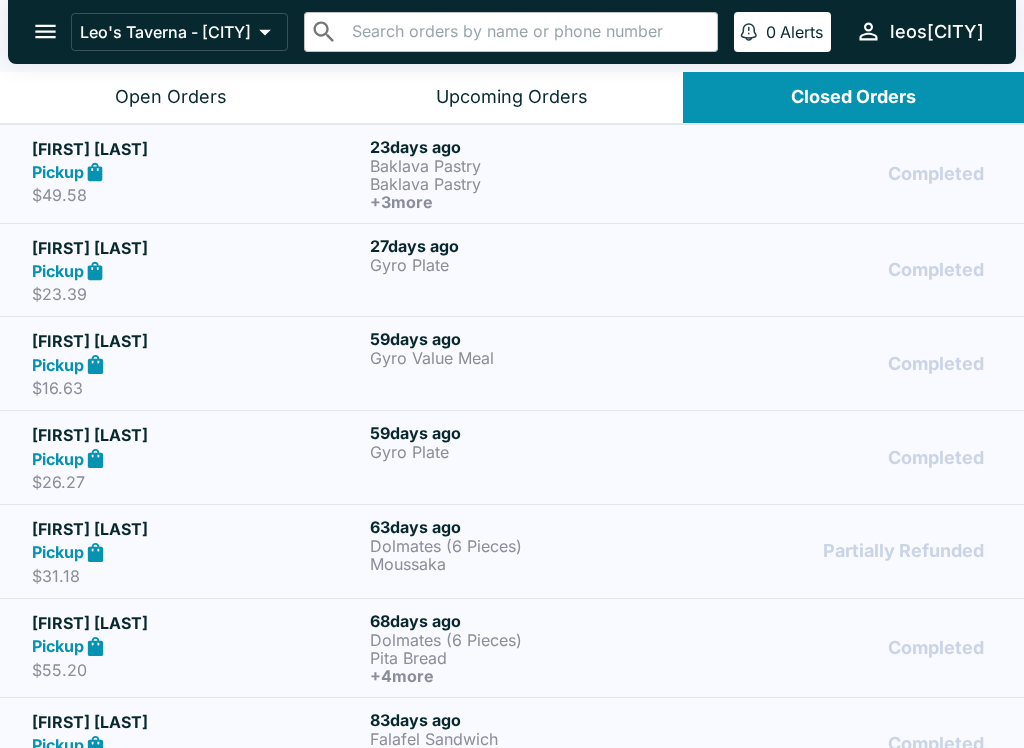 click on "Closed Orders" at bounding box center (853, 97) 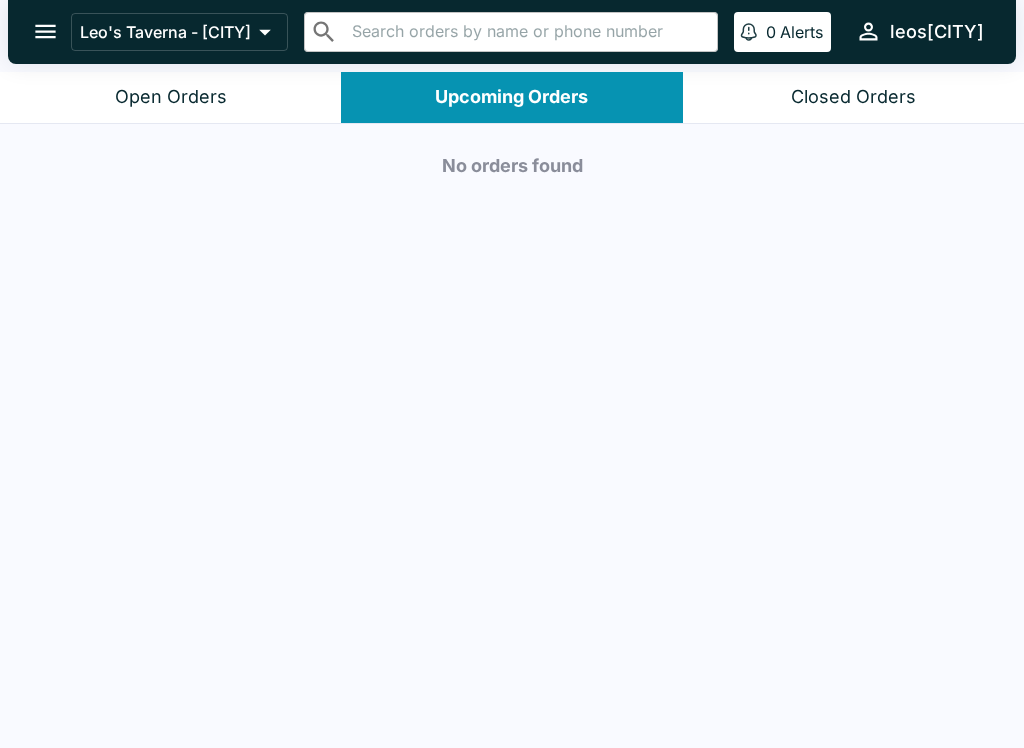 click 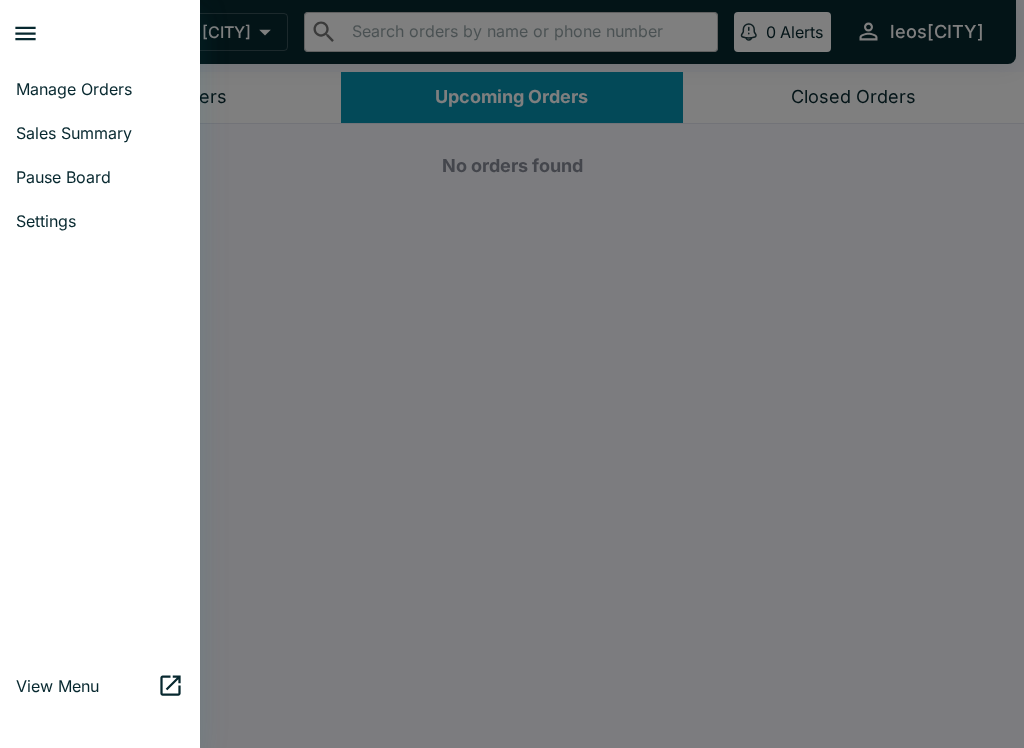 click on "Manage Orders" at bounding box center [100, 89] 